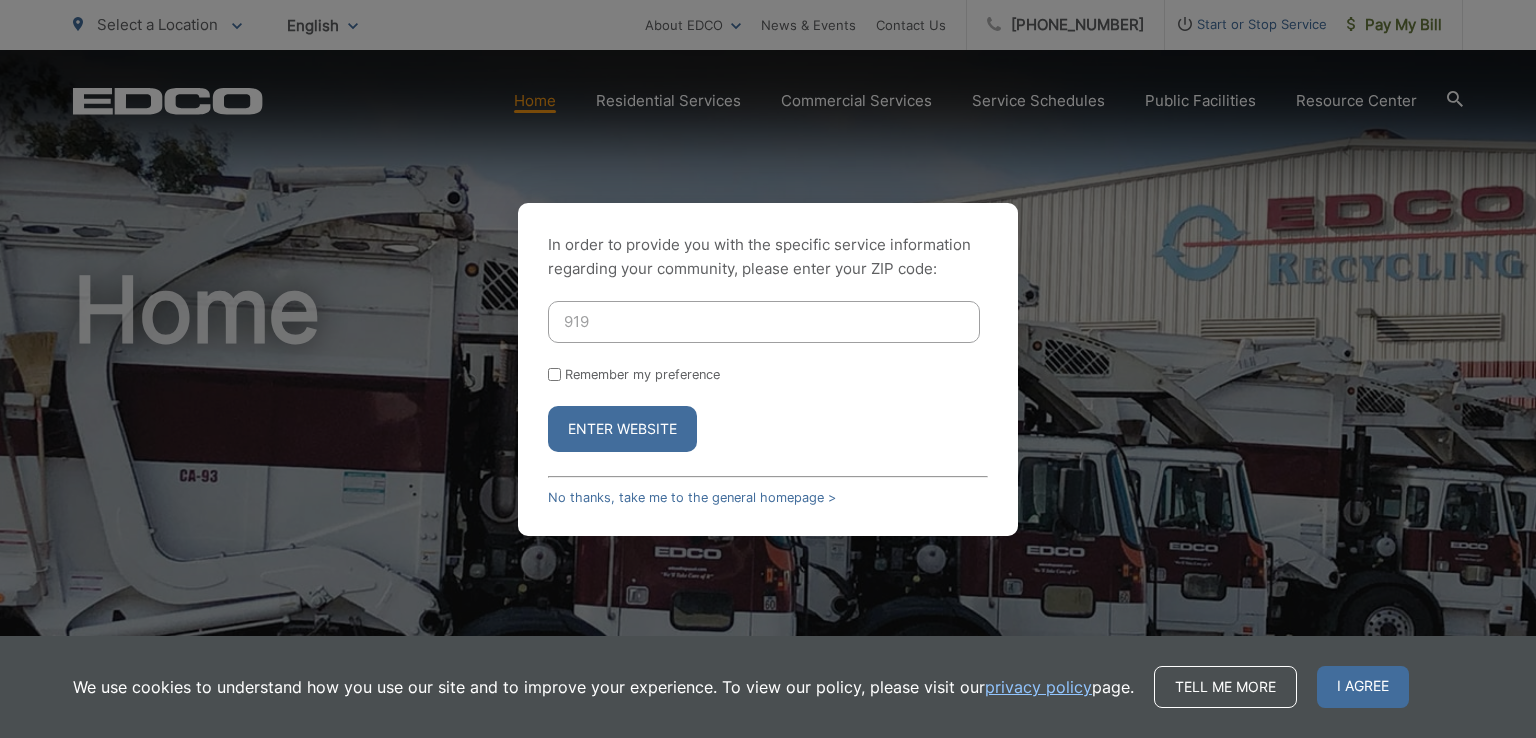 scroll, scrollTop: 0, scrollLeft: 0, axis: both 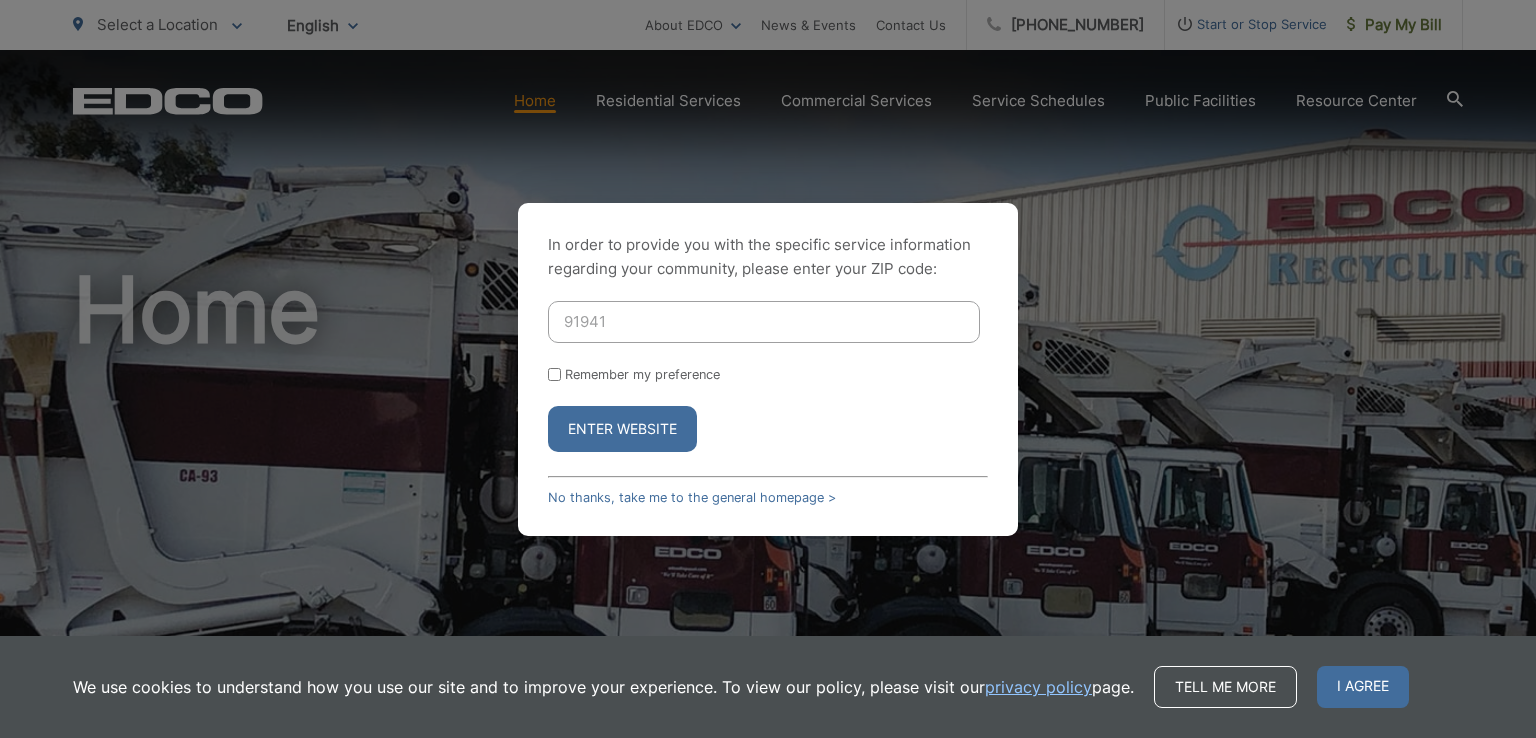 type on "91941" 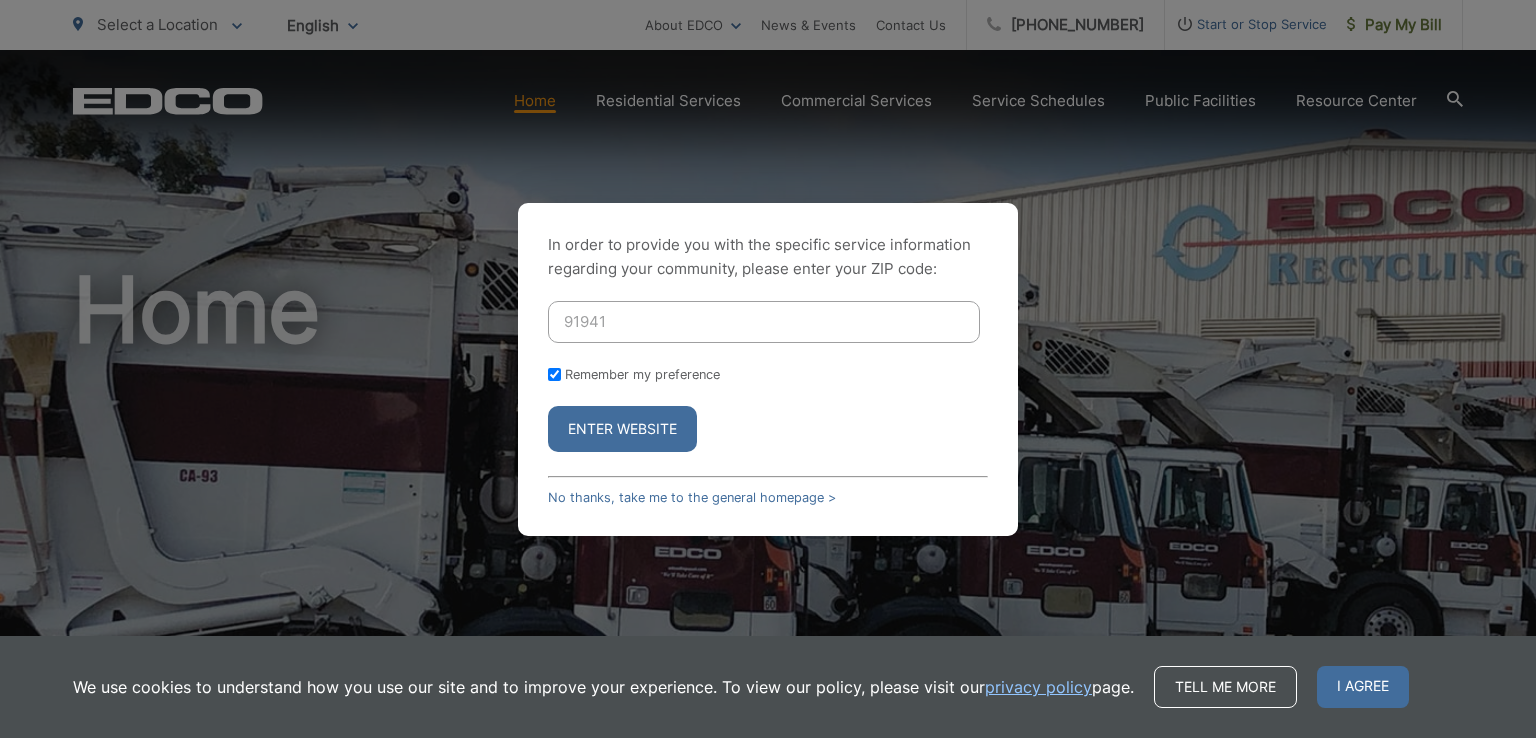 checkbox on "true" 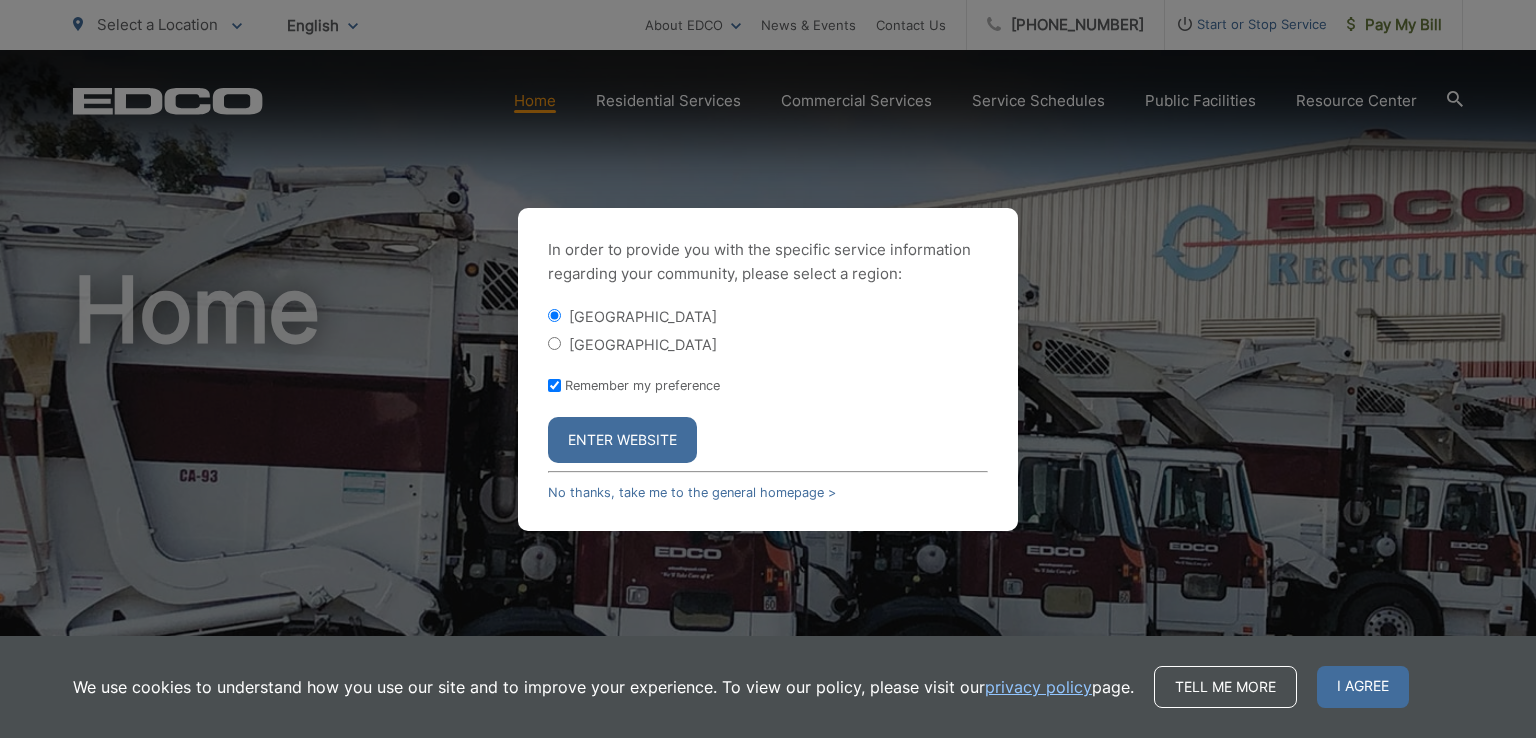 click on "Enter Website" at bounding box center [622, 440] 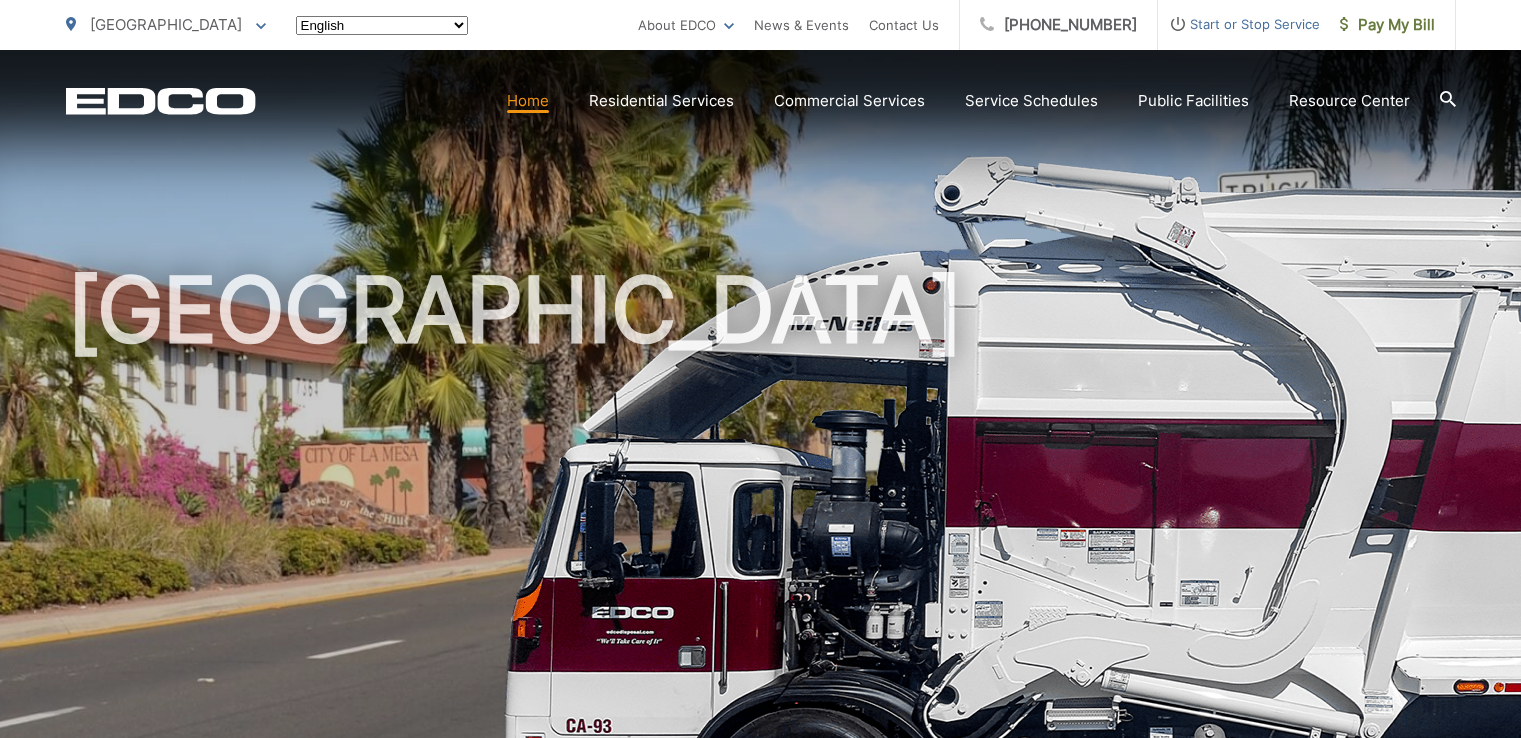scroll, scrollTop: 0, scrollLeft: 0, axis: both 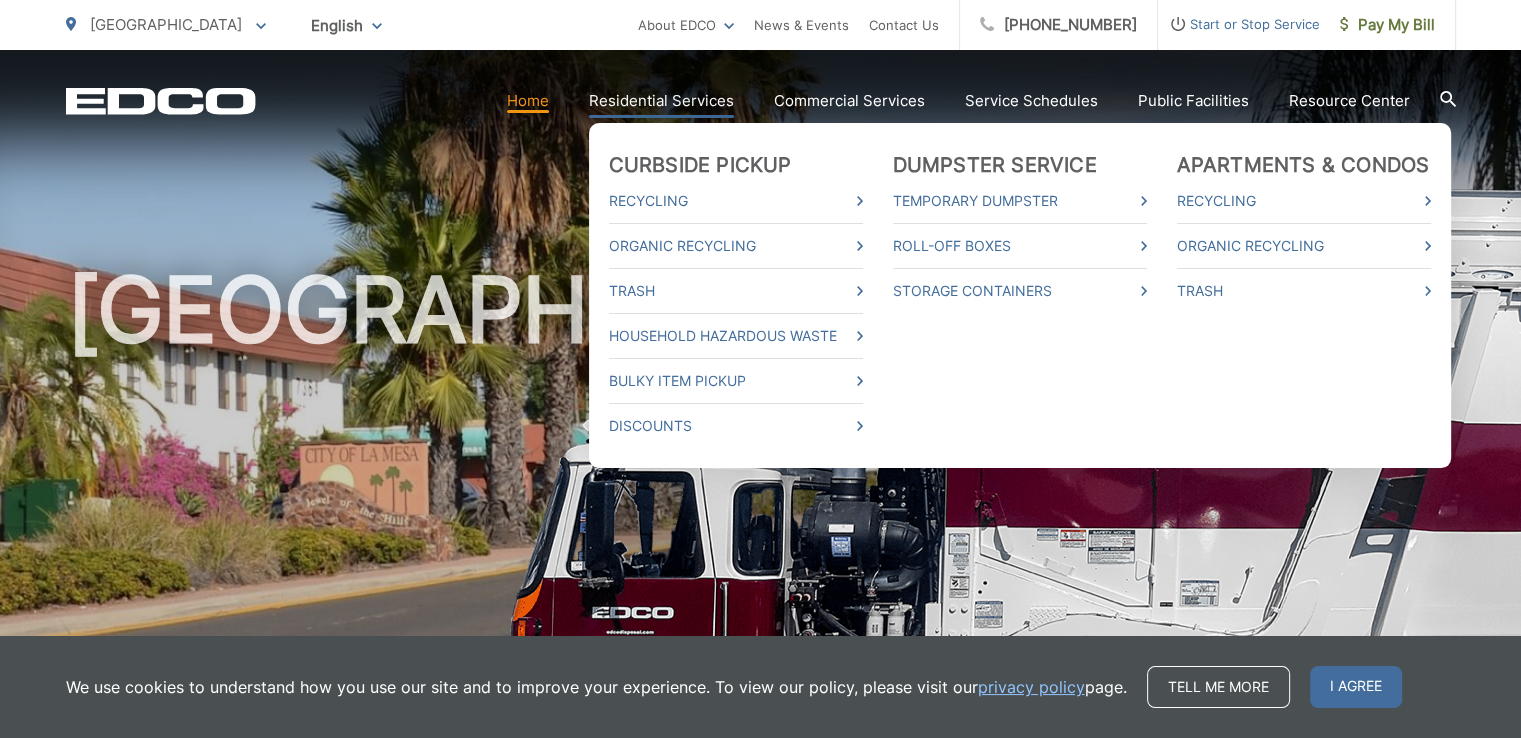 click on "Residential Services" at bounding box center (661, 101) 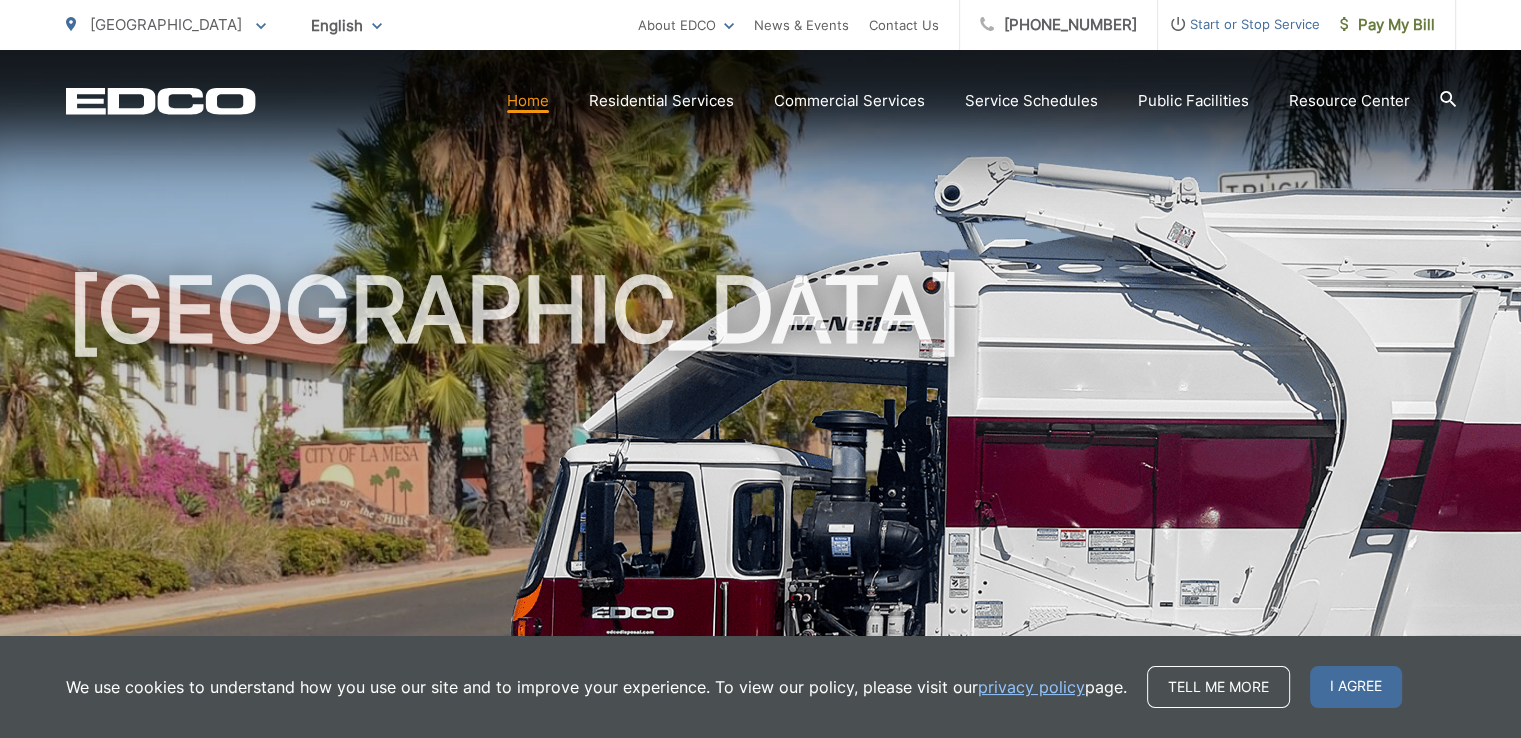 click on "Home
Back
Home
Residential Services
Overview
Curbside Pickup
Recycling
Organic Recycling
Trash
Household Hazardous Waste
Bulky Item Pickup
Discounts
Dumpster Service
Temporary Dumpster
Roll-Off Boxes
Storage Containers
Apartments & Condos
Recycling
Organic Recycling
Trash
Commercial Services
Overview
Commercial Services
Recycling
Organic Recycling
Trash
Roll-Off Boxes
Forklift Maintenance
Construction & Demolition" at bounding box center [760, 369] 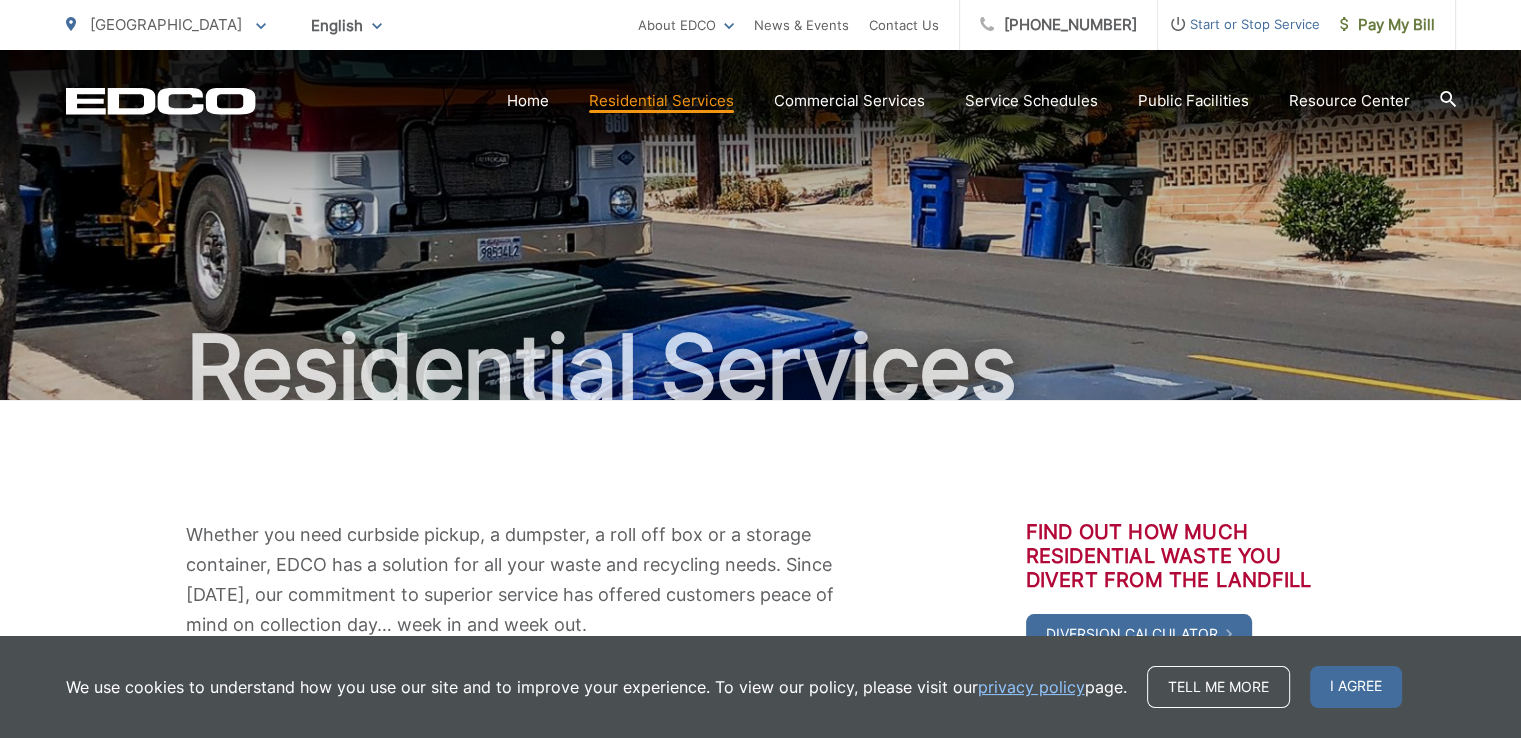 scroll, scrollTop: 976, scrollLeft: 0, axis: vertical 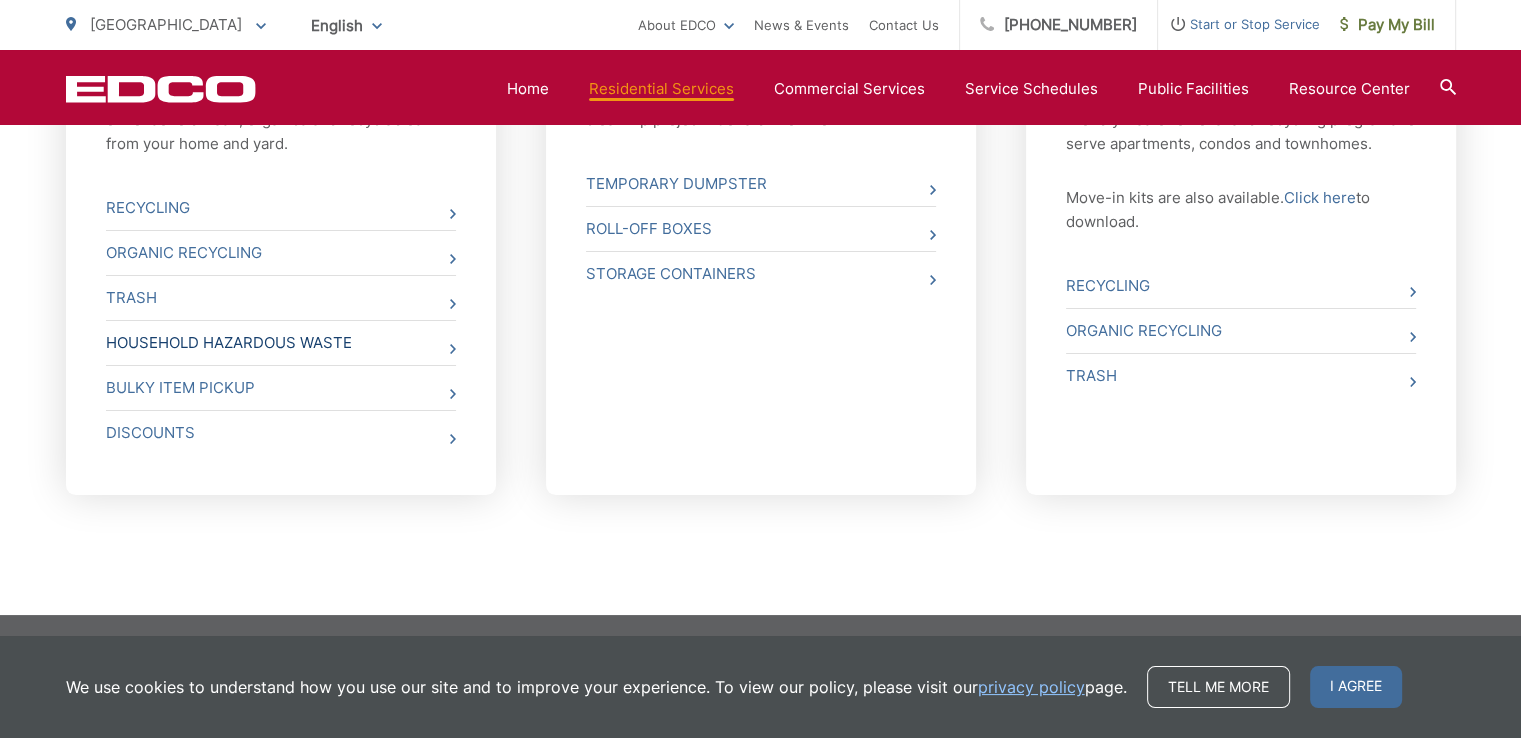click on "Household Hazardous Waste" at bounding box center [281, 343] 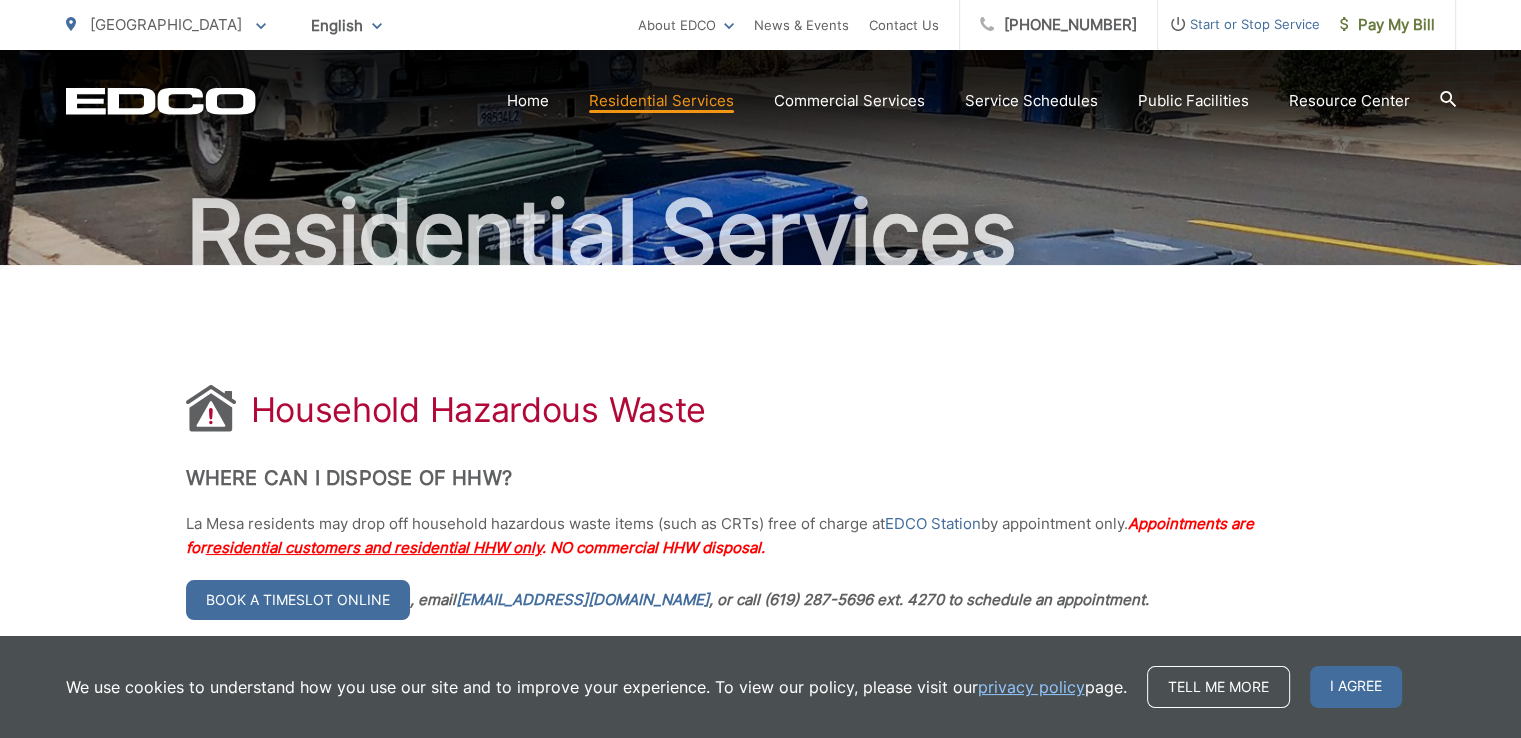scroll, scrollTop: 400, scrollLeft: 0, axis: vertical 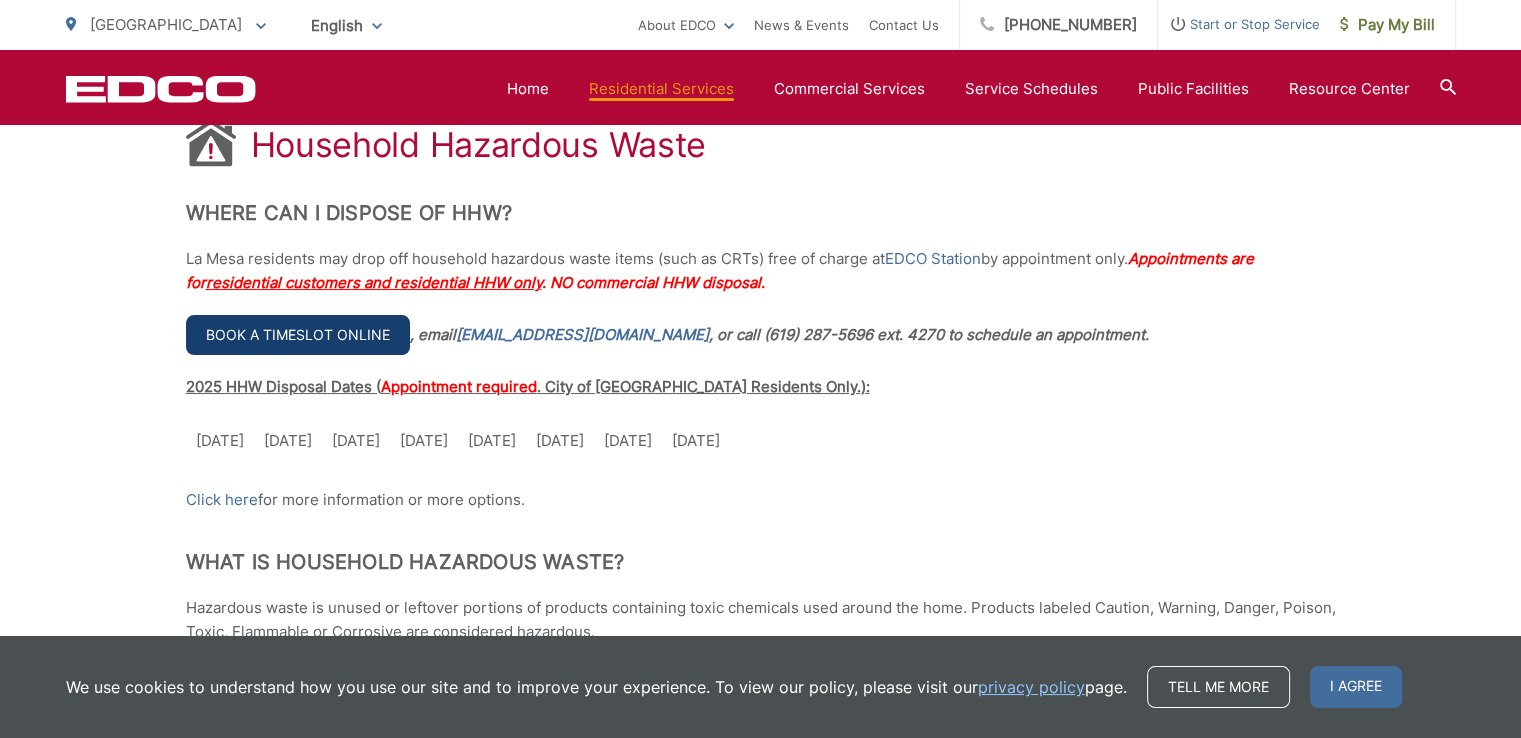 click on "Book a timeslot online" at bounding box center (298, 335) 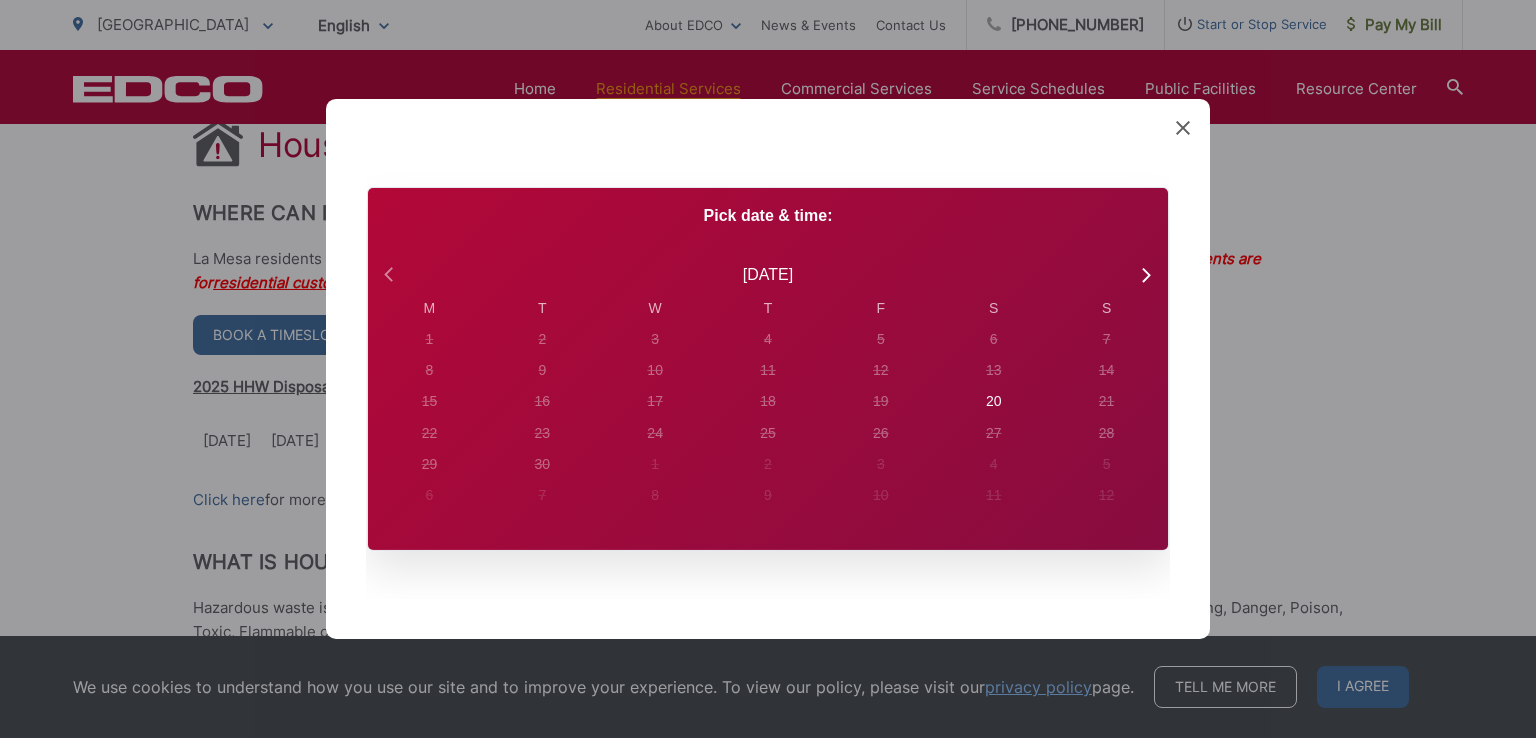 click 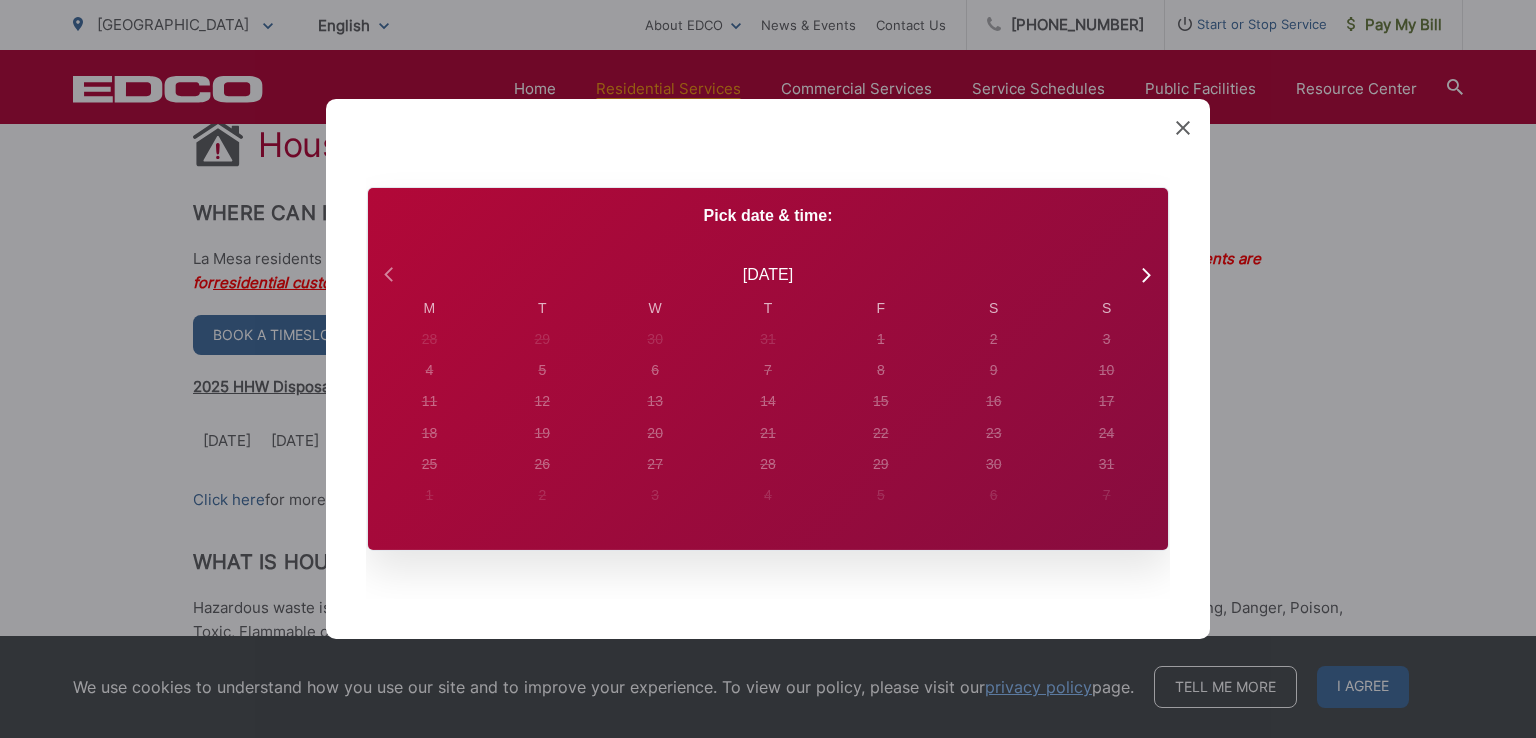 click 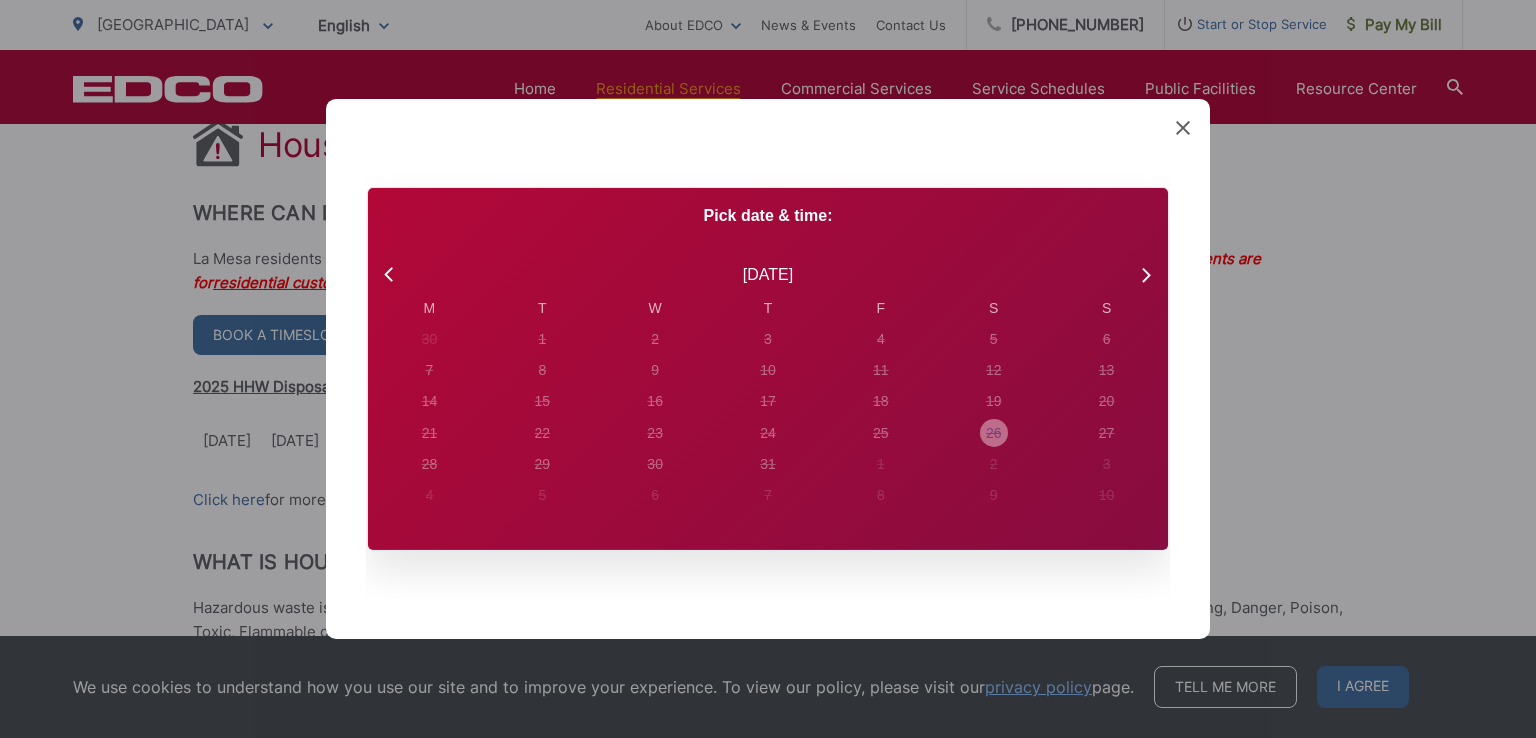 click on "26" at bounding box center [430, 339] 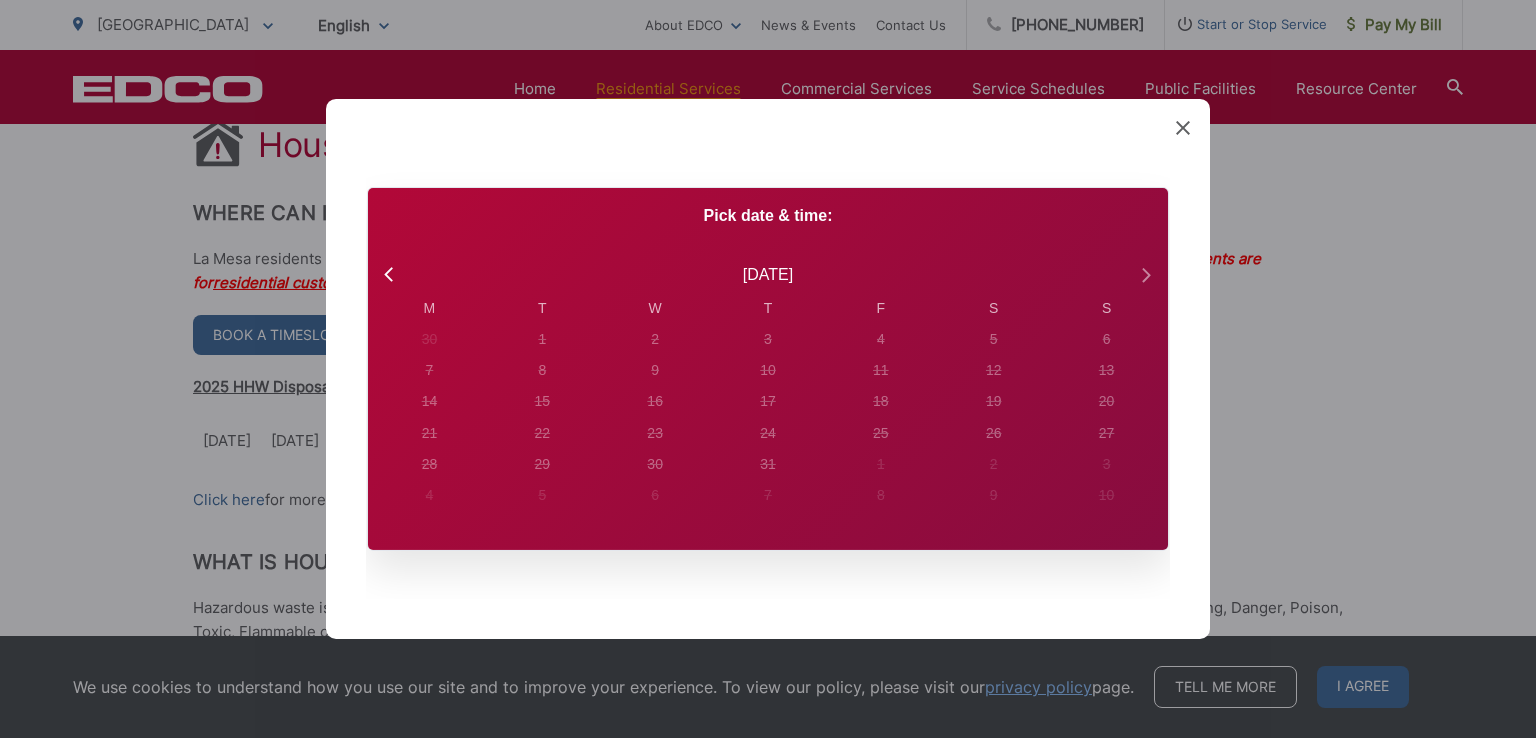 click 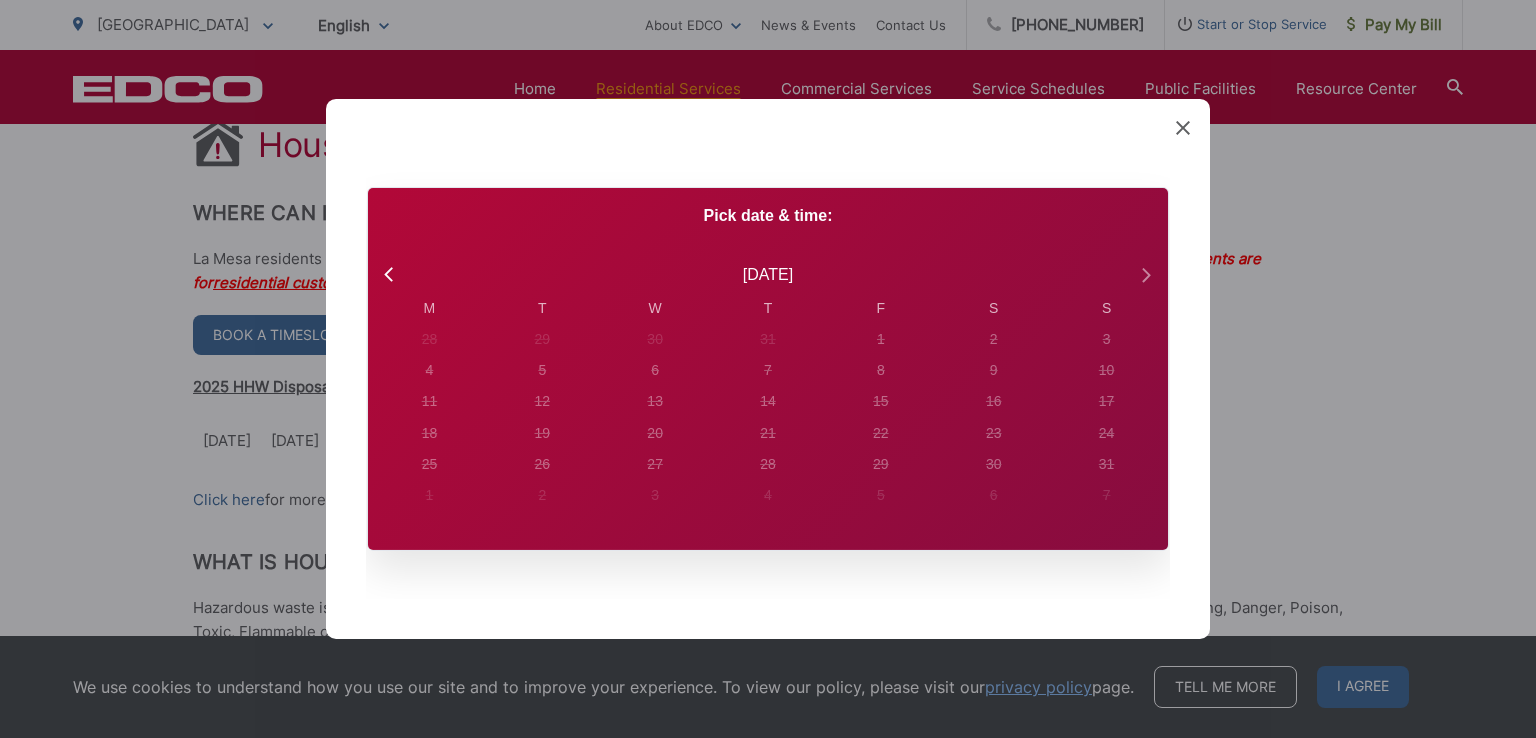 click 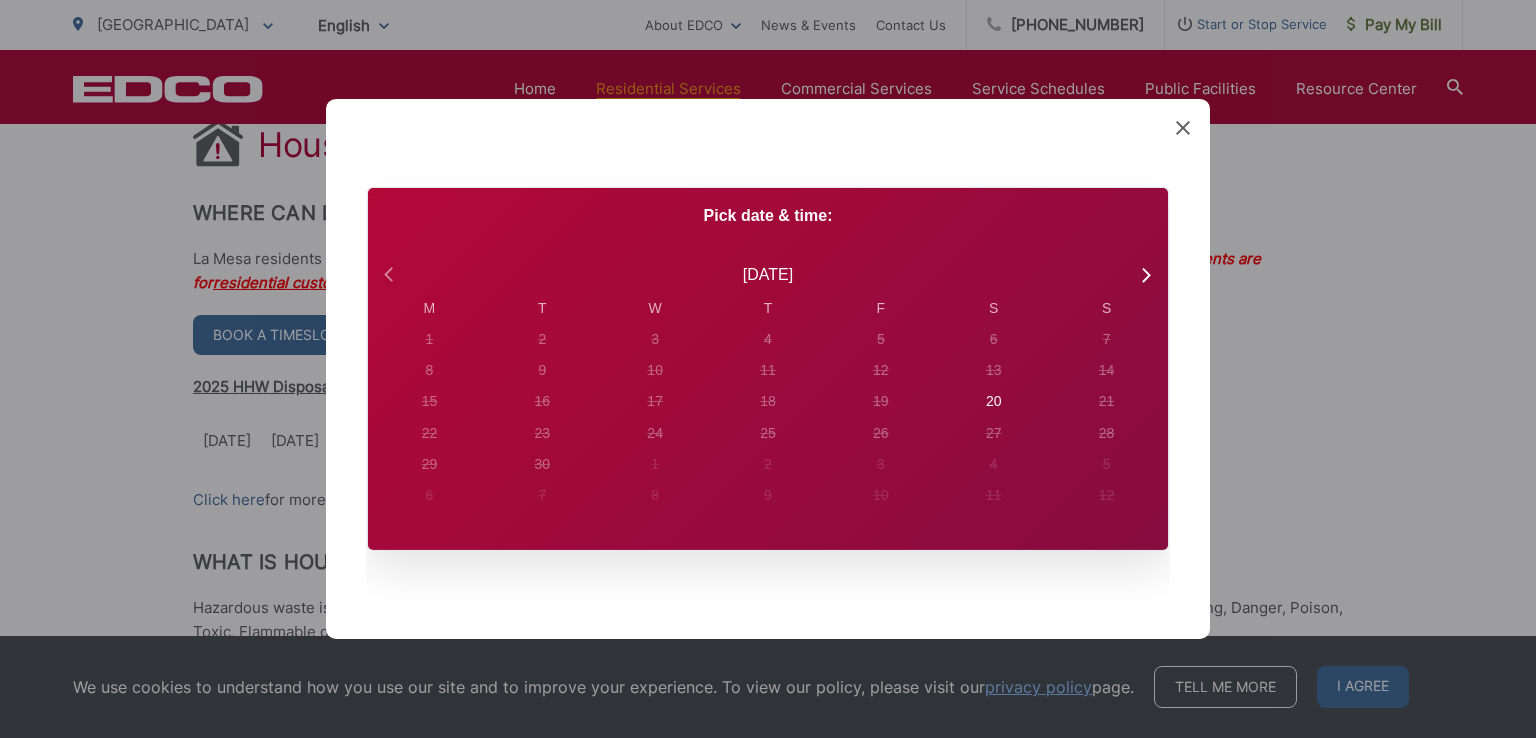 click 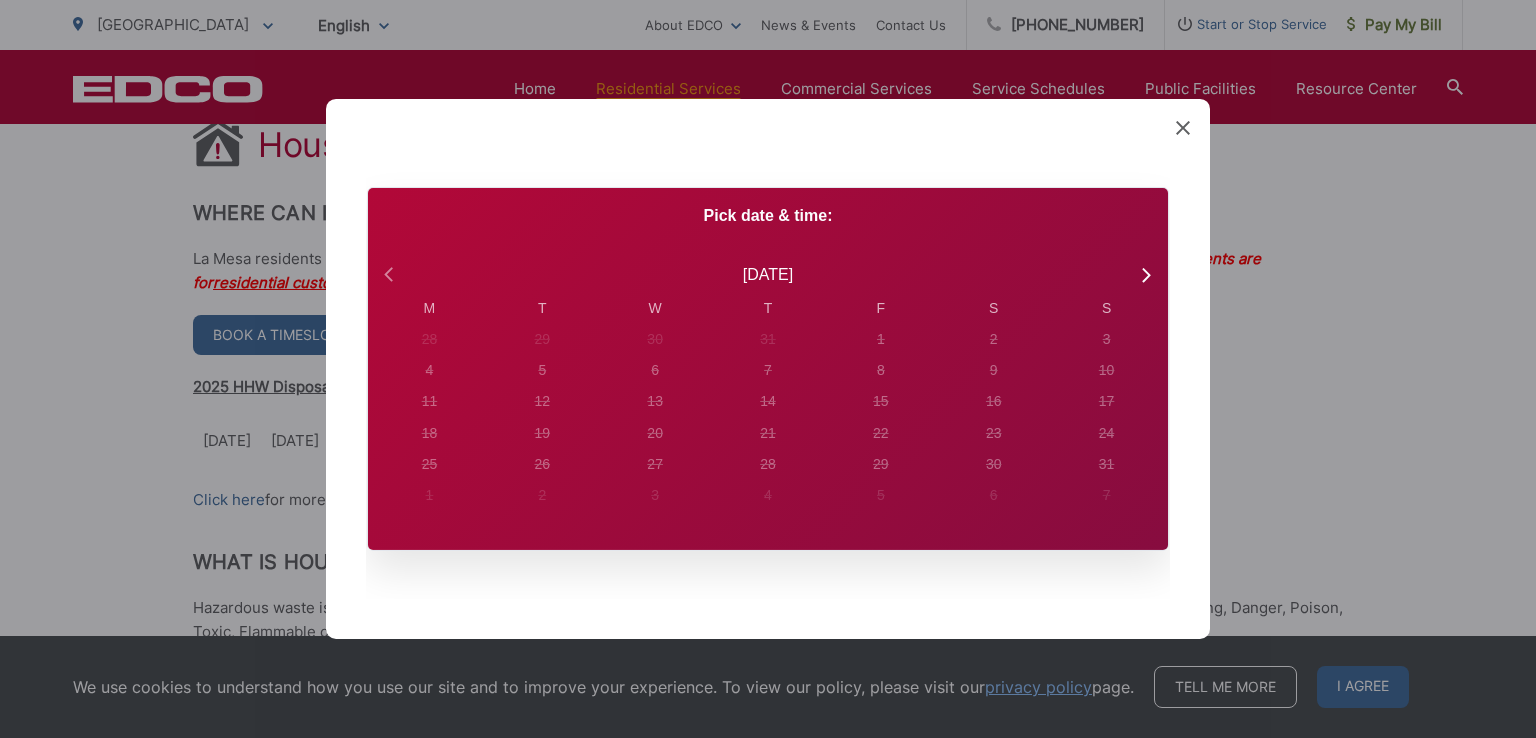 click 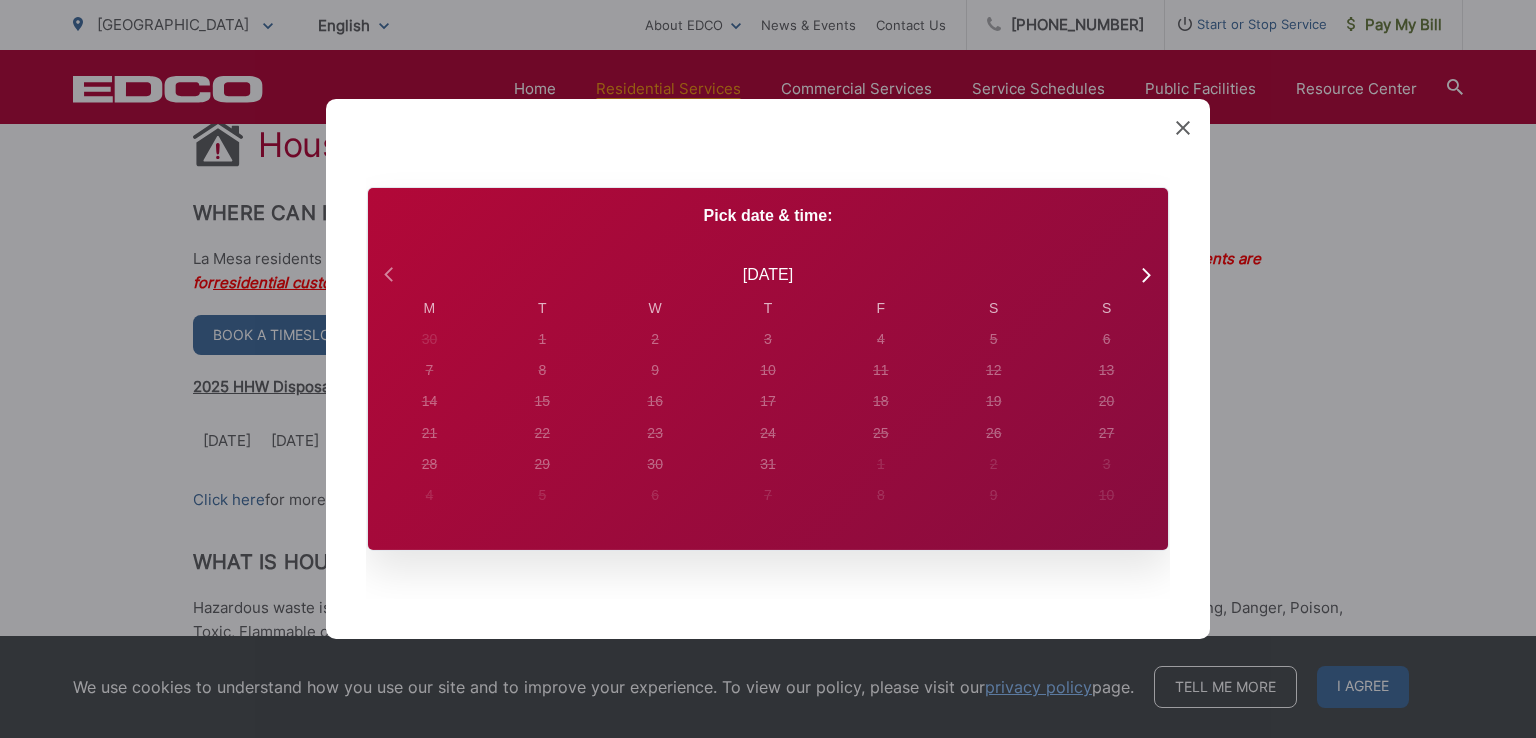 click 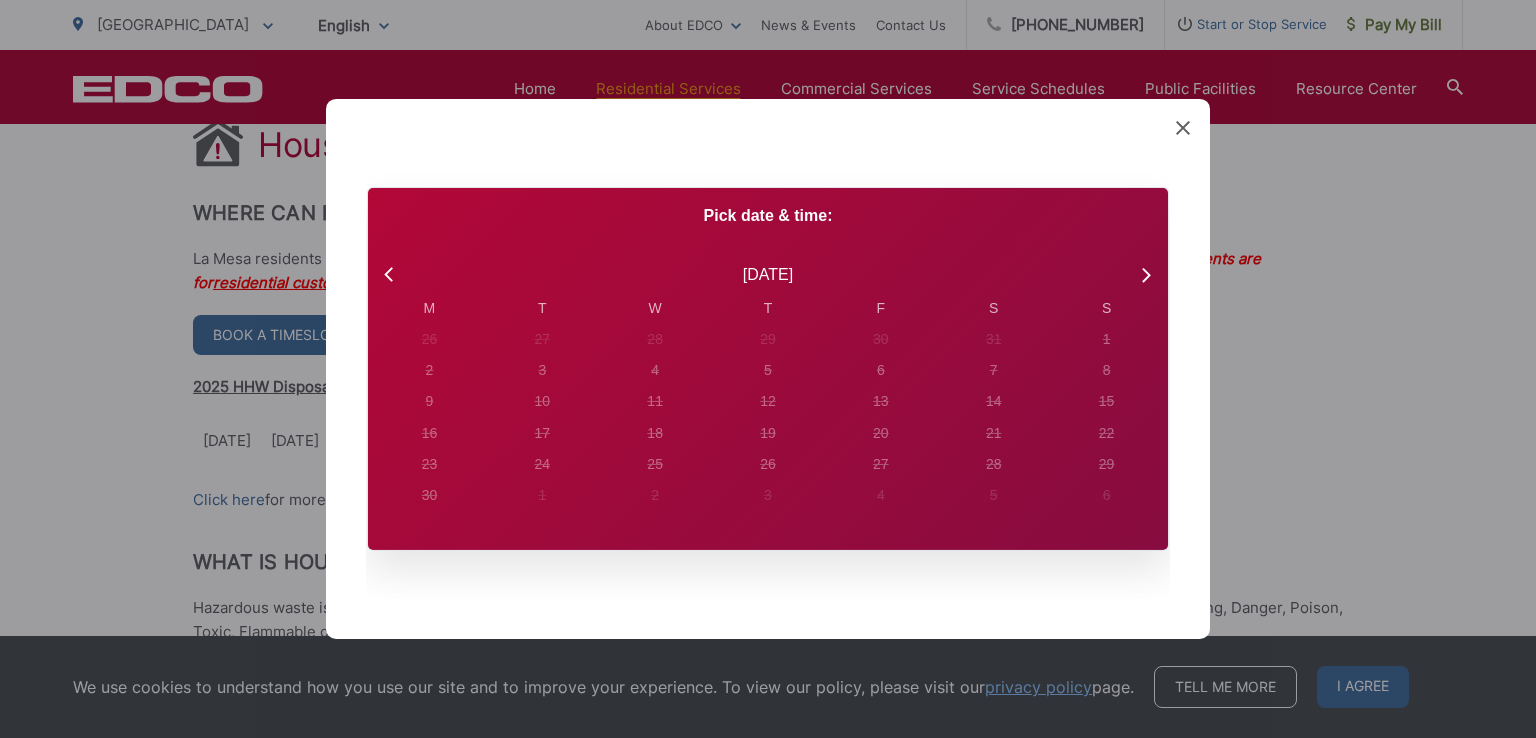 click on "June 2025" at bounding box center [768, 275] 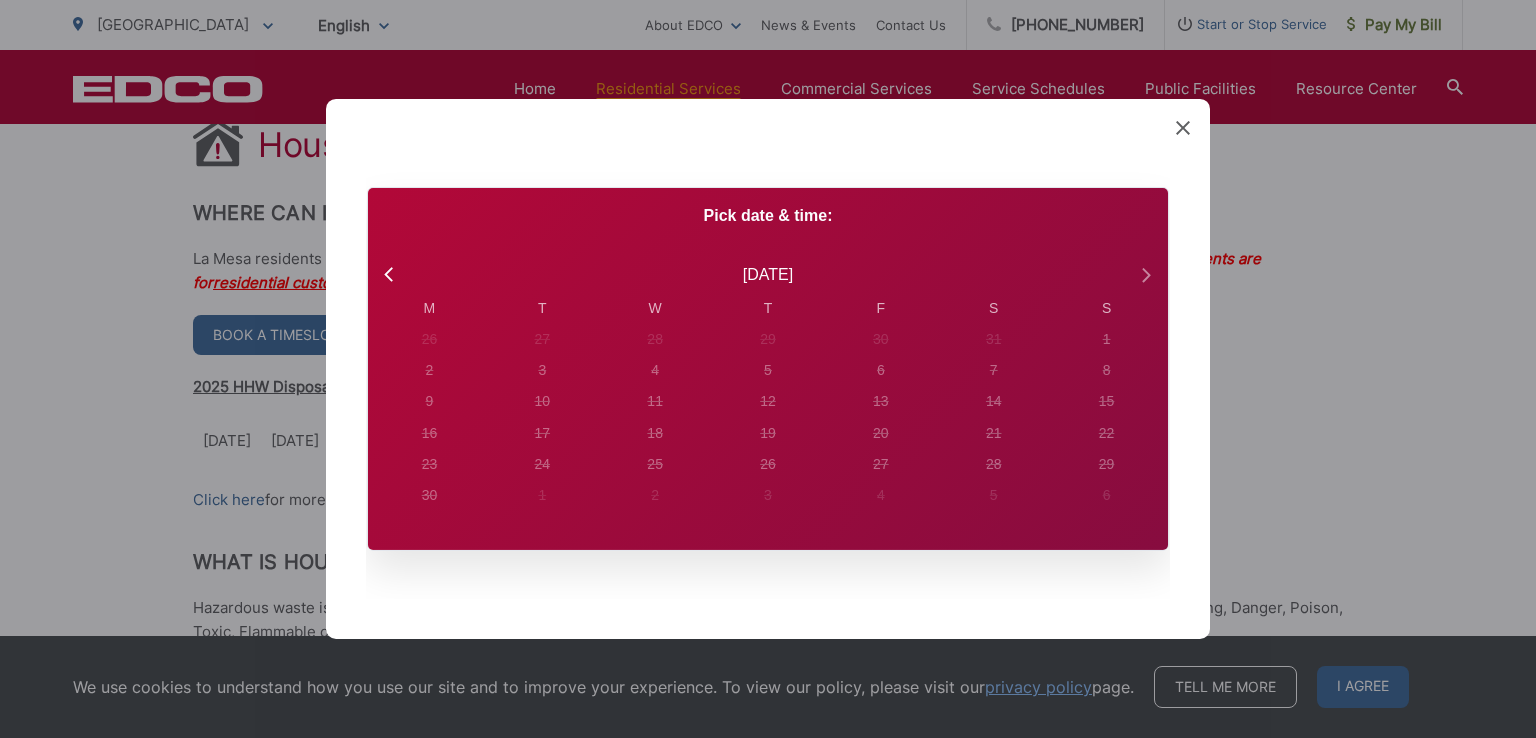 click 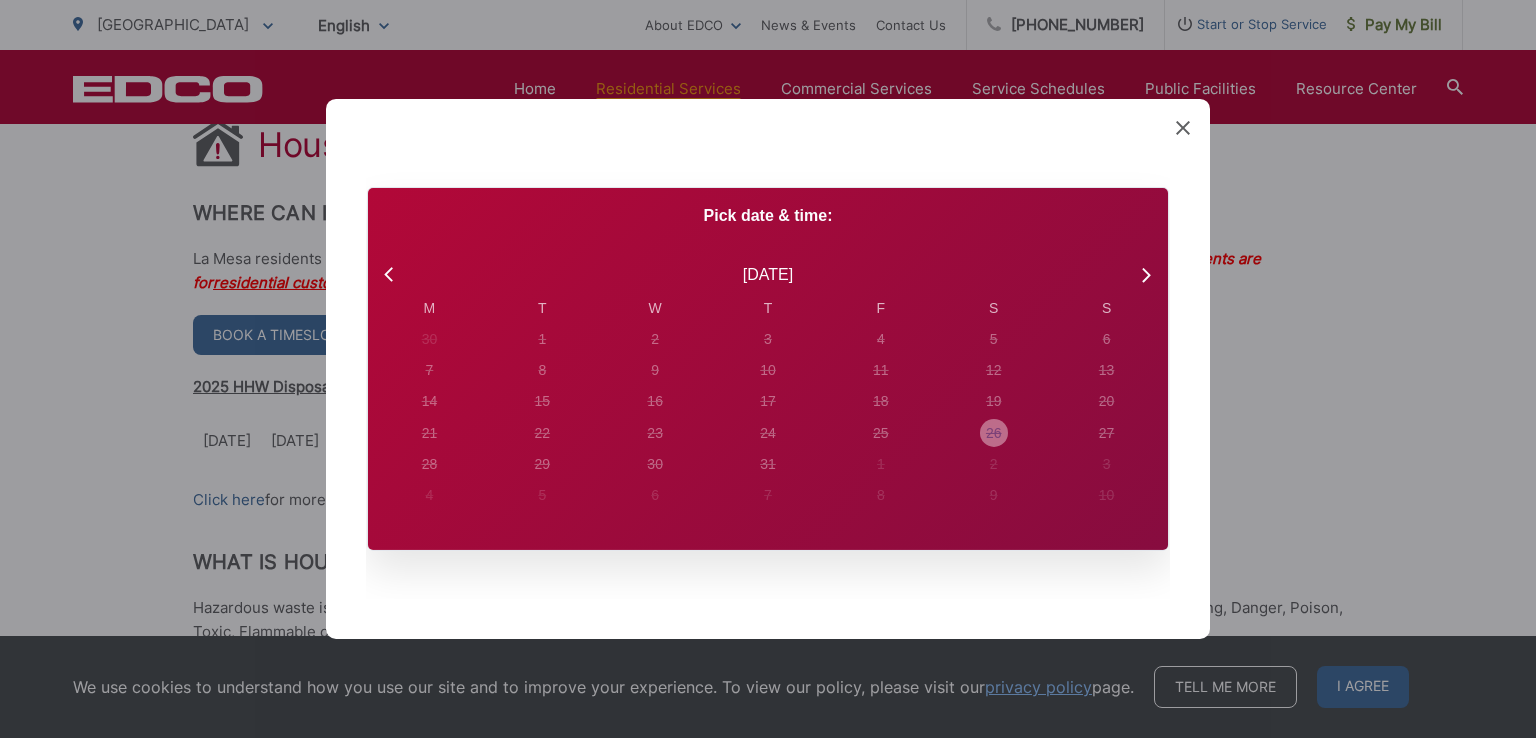 click on "26" at bounding box center [430, 339] 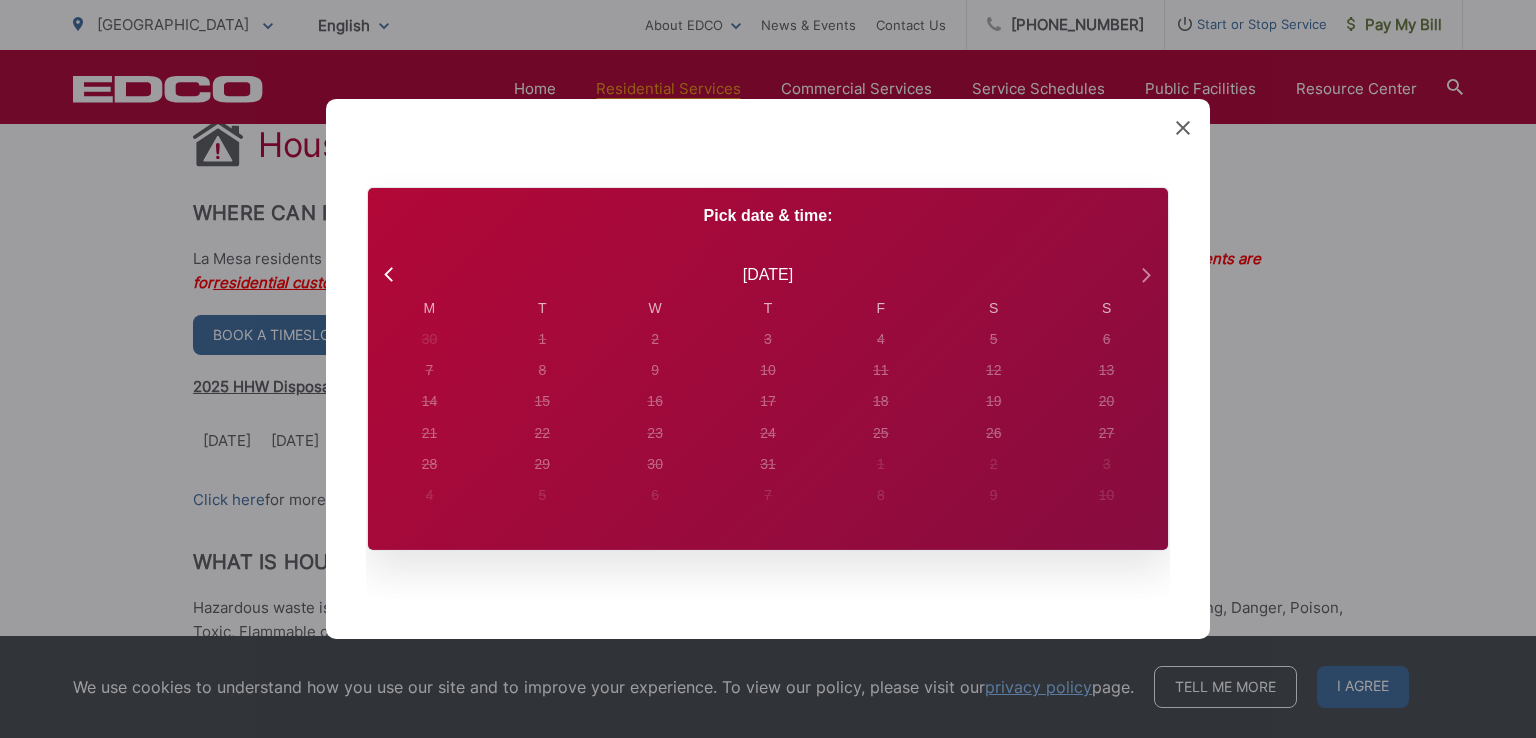 click 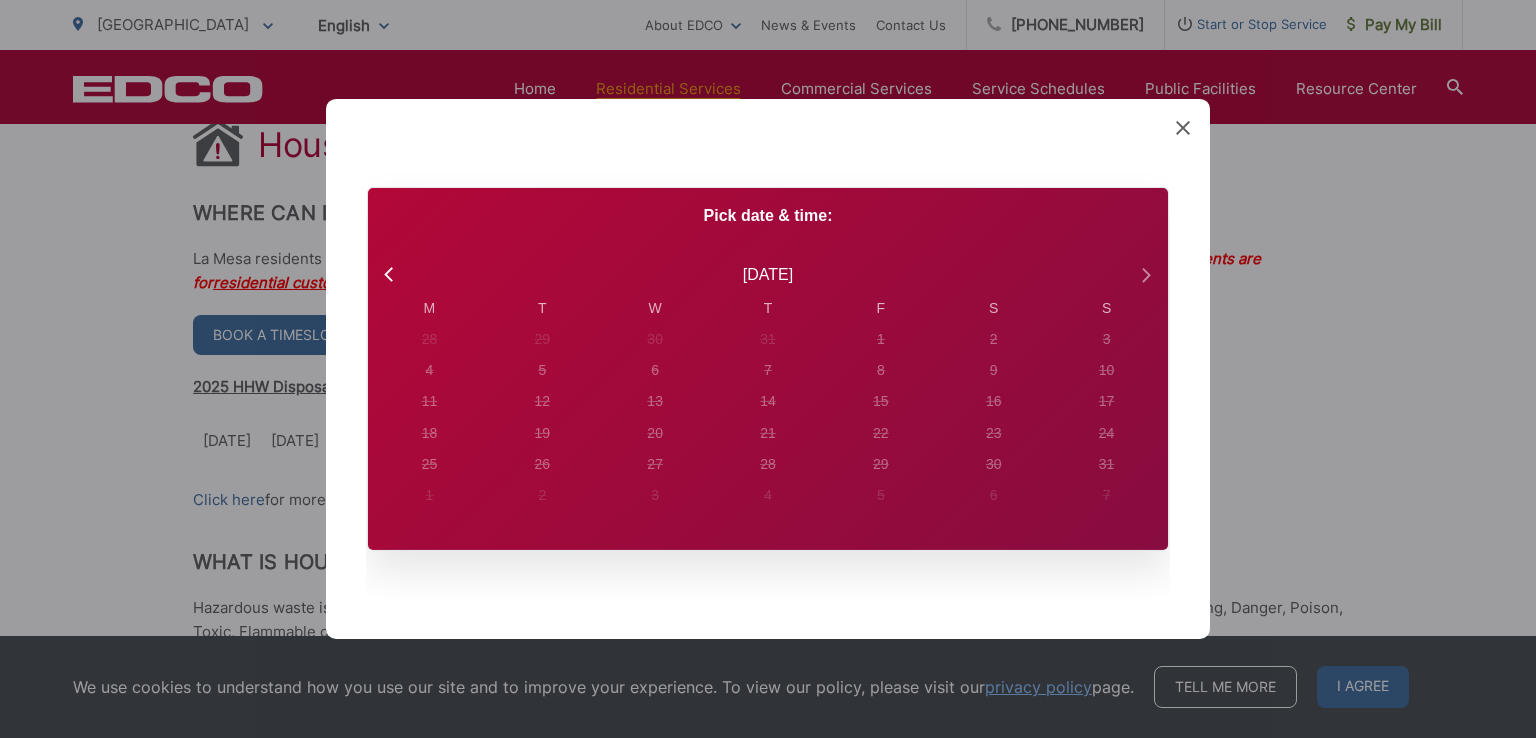click 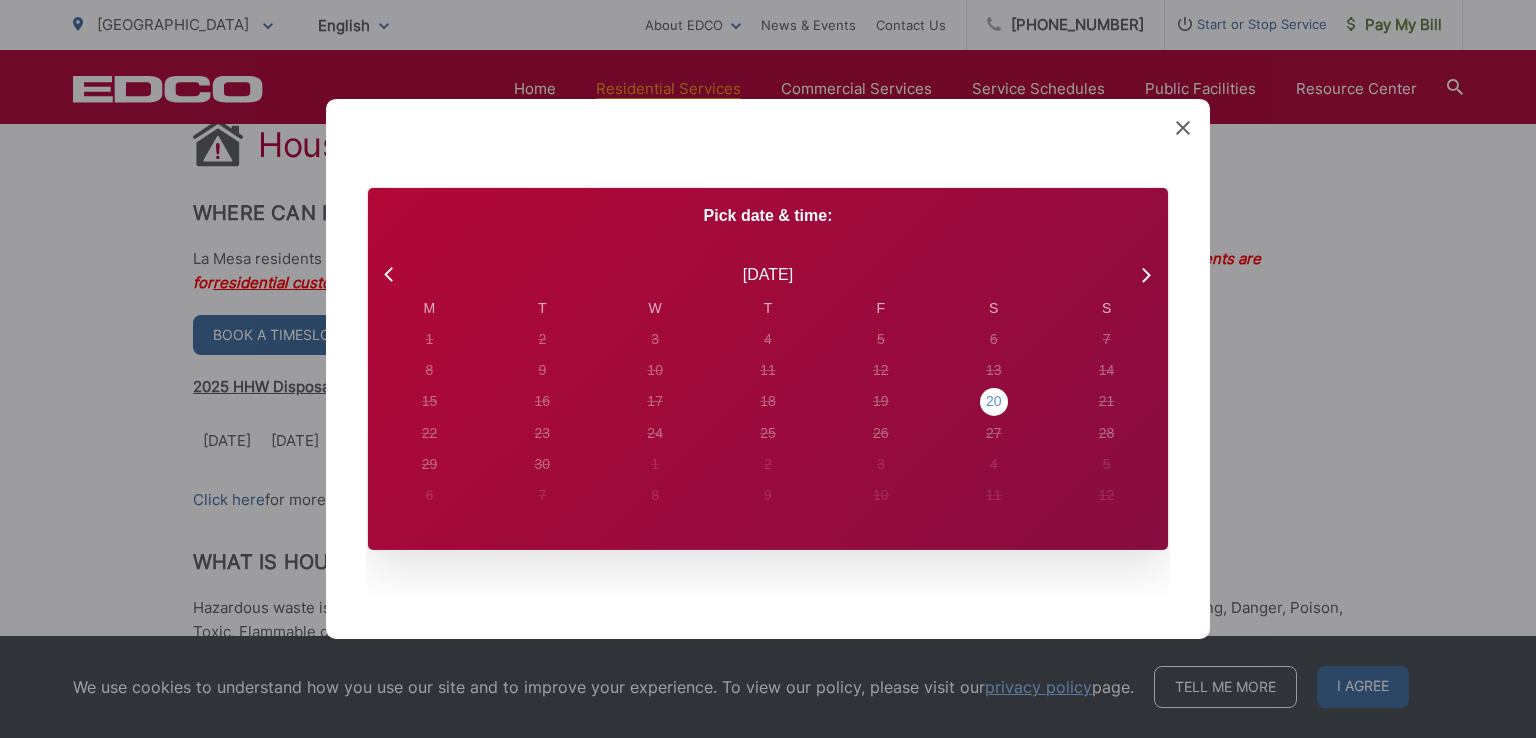click on "20" at bounding box center [430, 339] 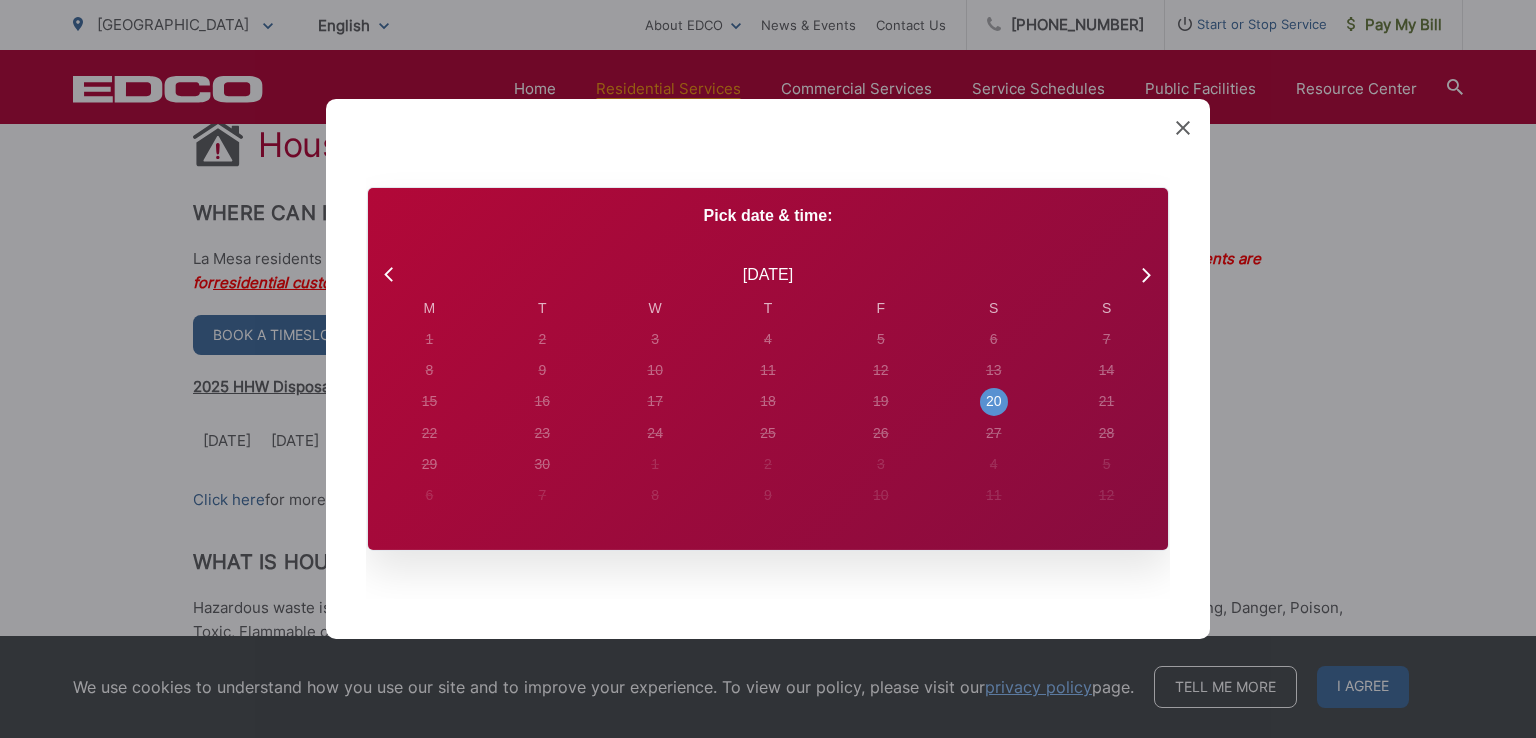 radio on "true" 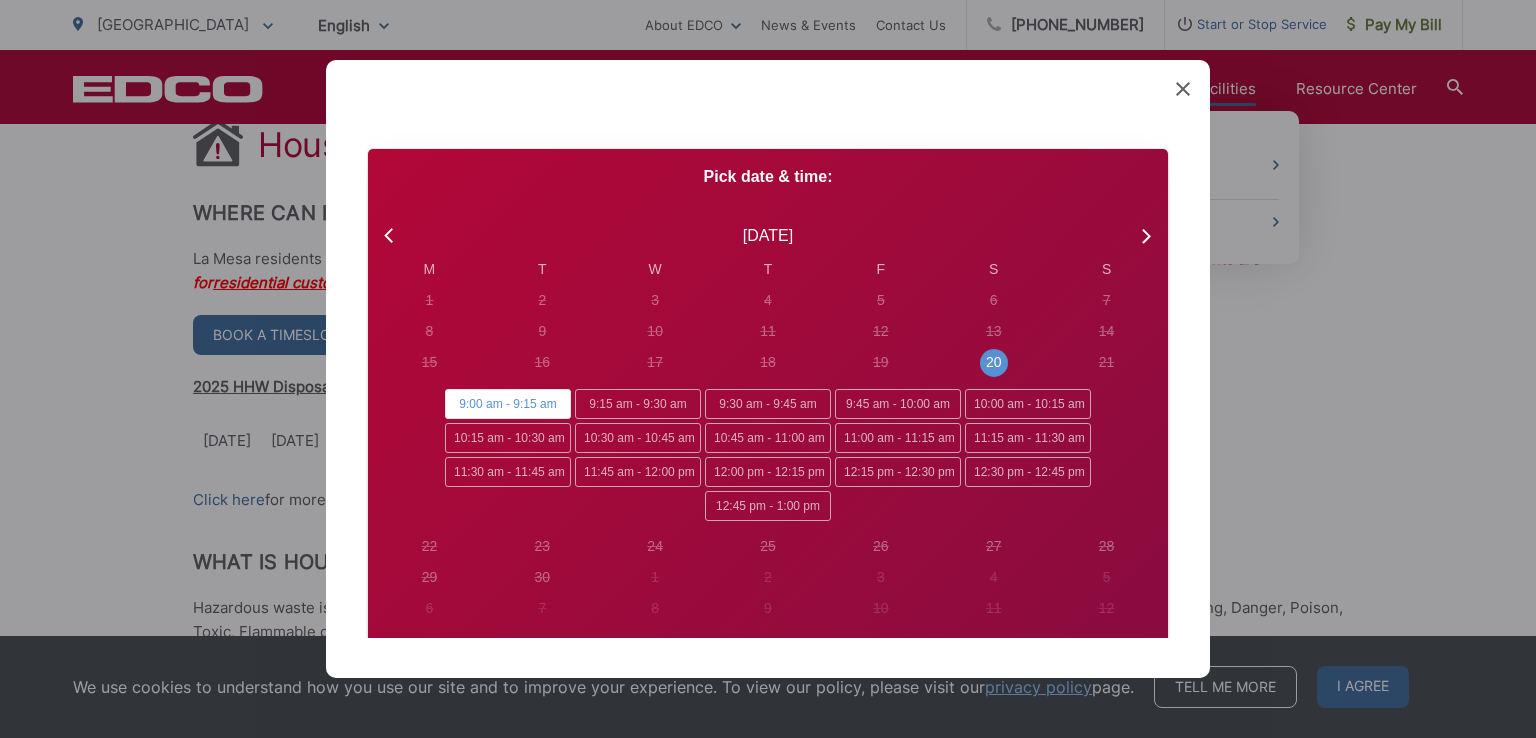 click 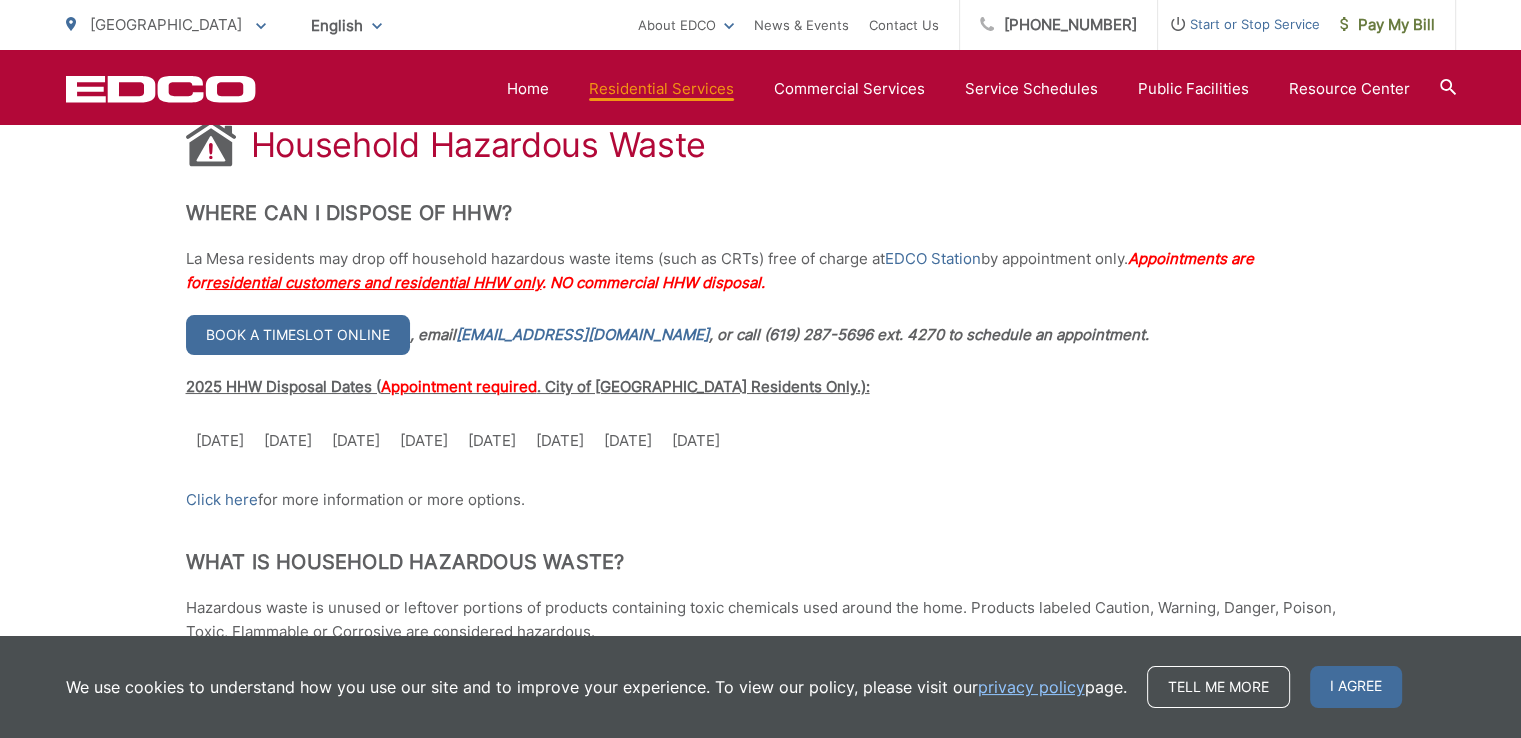 click on "July 26" at bounding box center (492, 441) 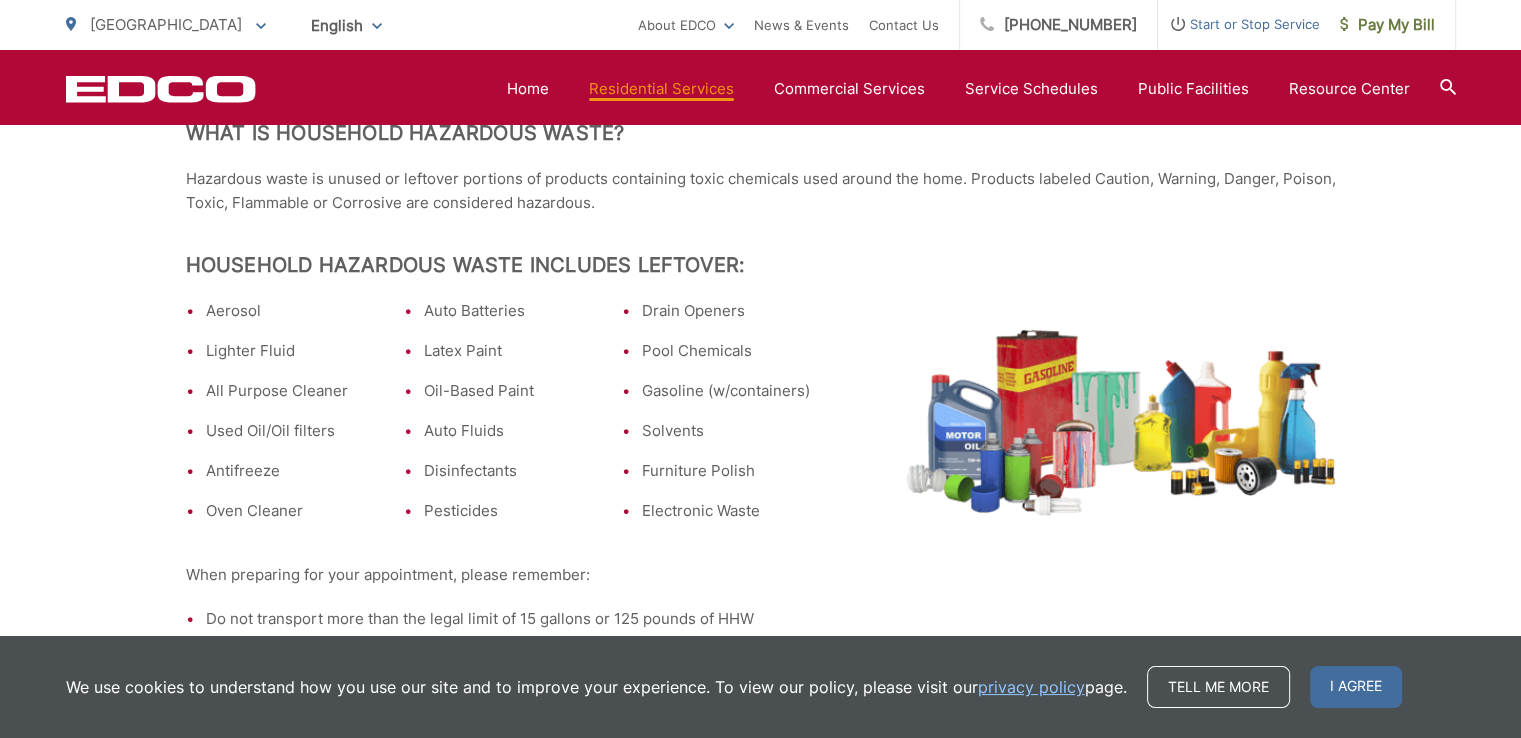 scroll, scrollTop: 500, scrollLeft: 0, axis: vertical 